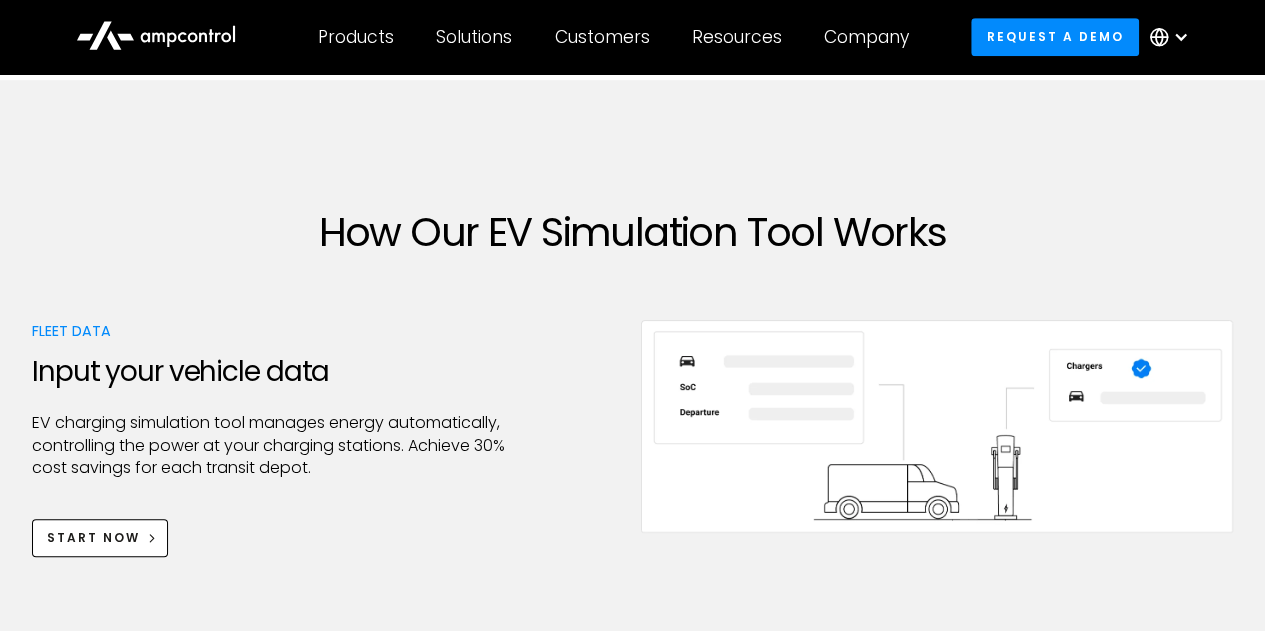 scroll, scrollTop: 640, scrollLeft: 0, axis: vertical 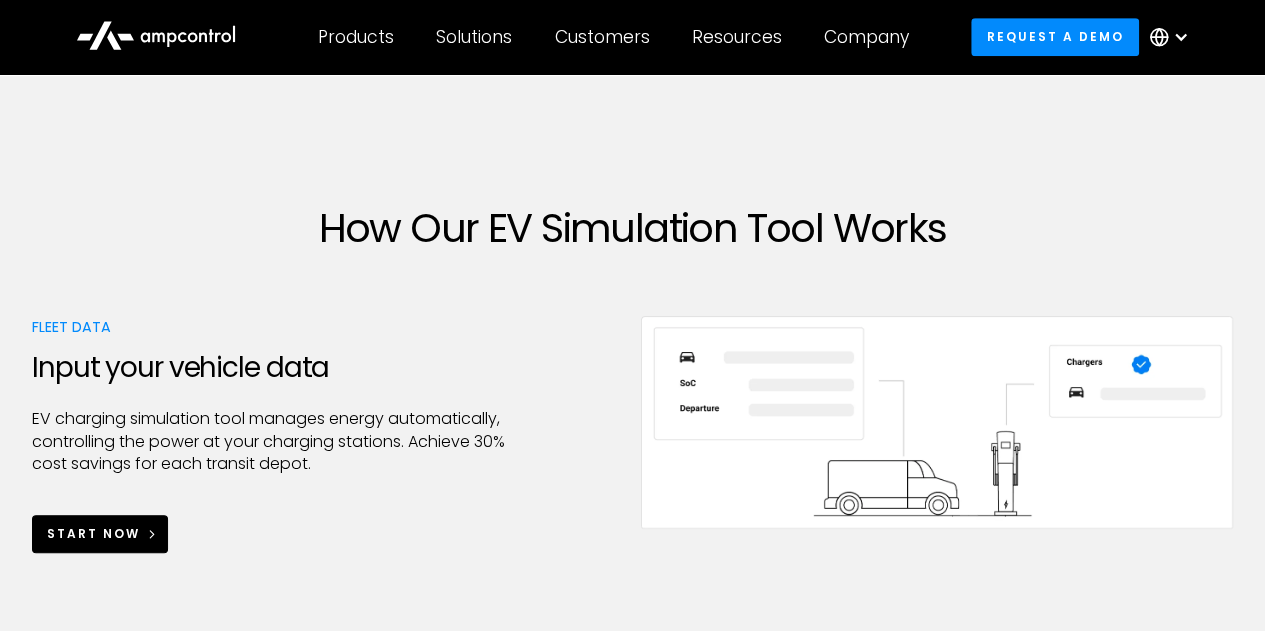 click on "Start Now" at bounding box center [93, 534] 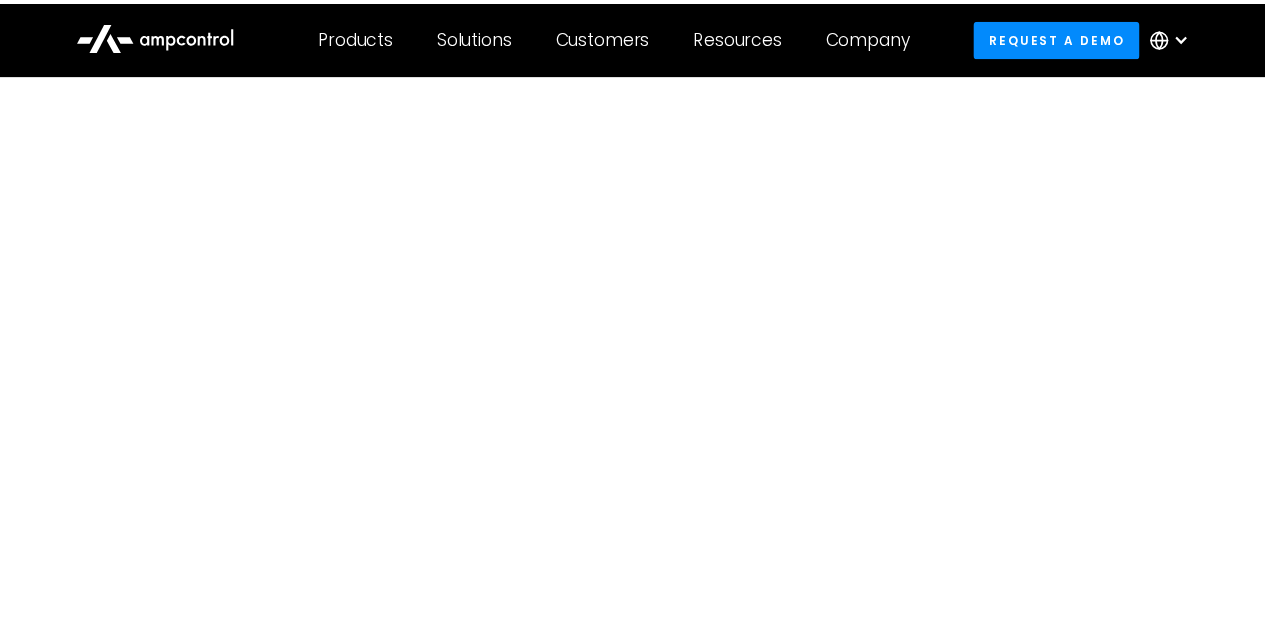 scroll, scrollTop: 0, scrollLeft: 0, axis: both 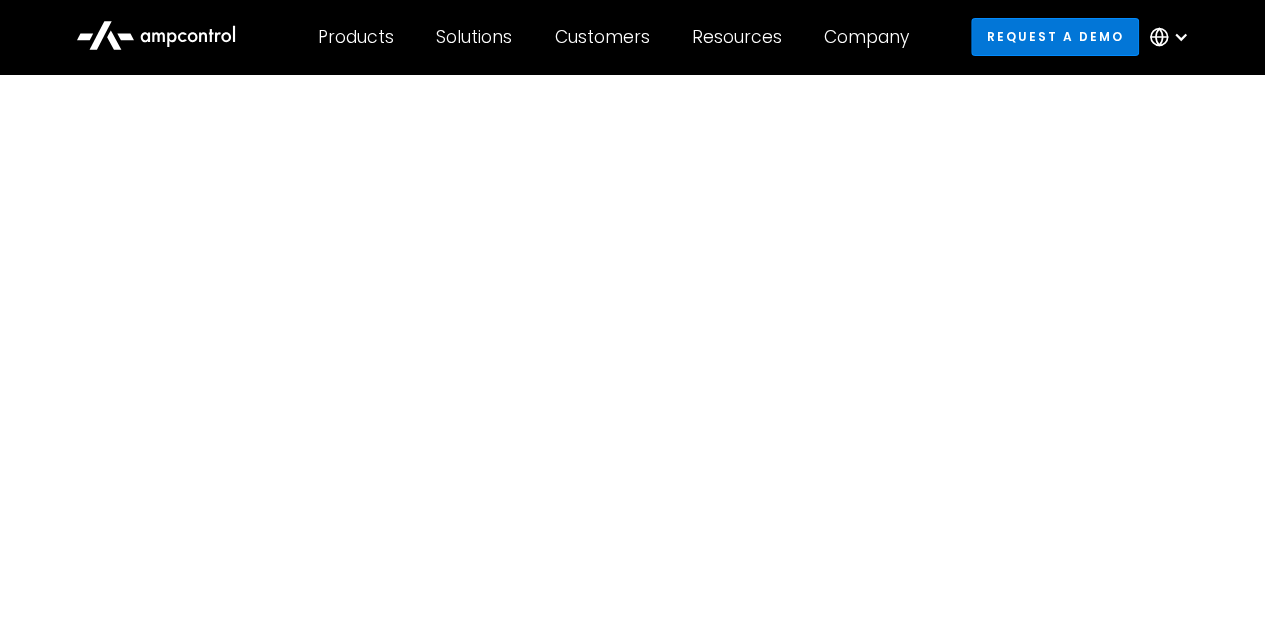 click on "Request a demo" at bounding box center (1055, 36) 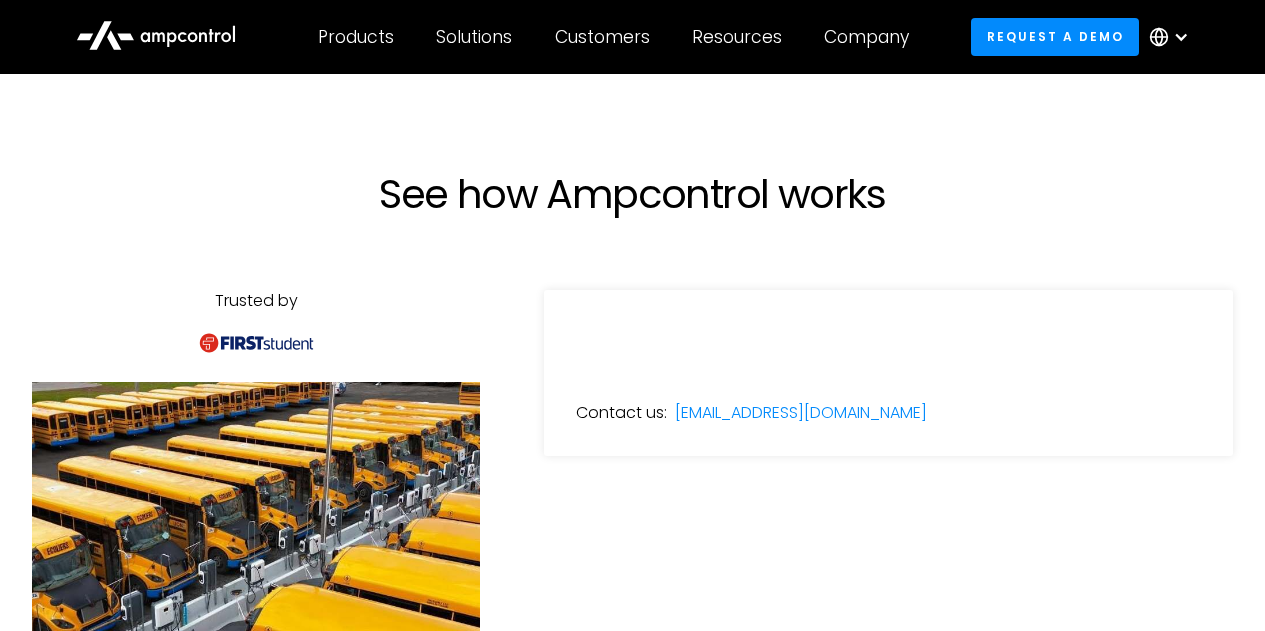 scroll, scrollTop: 0, scrollLeft: 0, axis: both 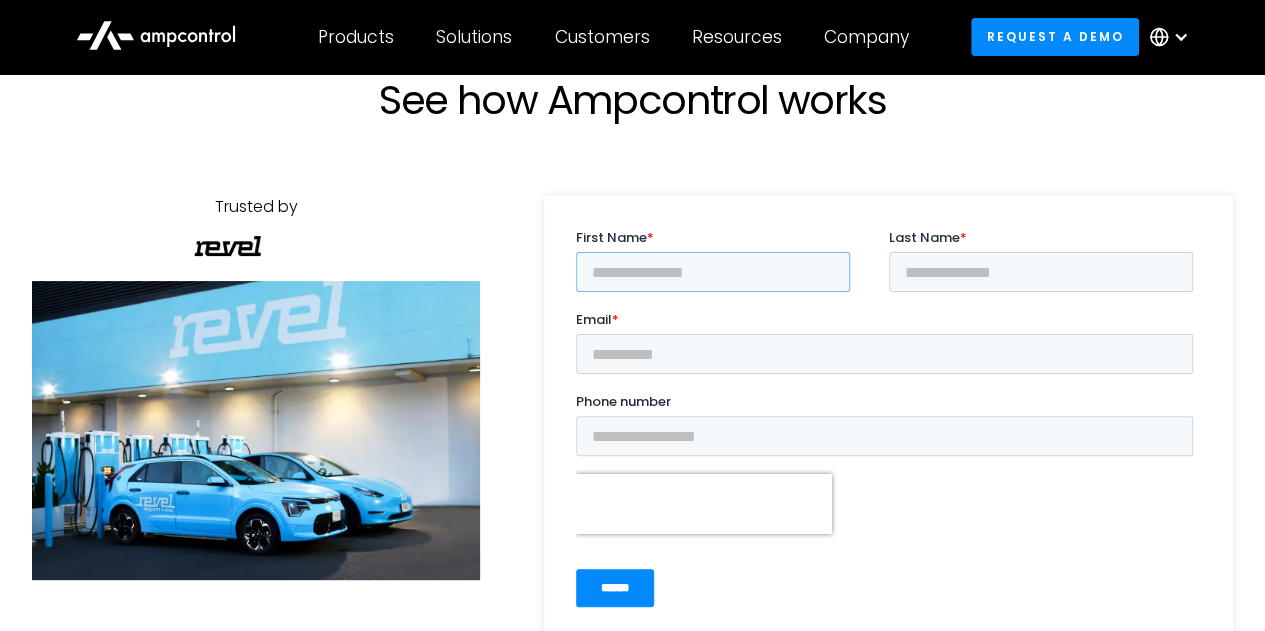 click on "First Name *" at bounding box center (713, 272) 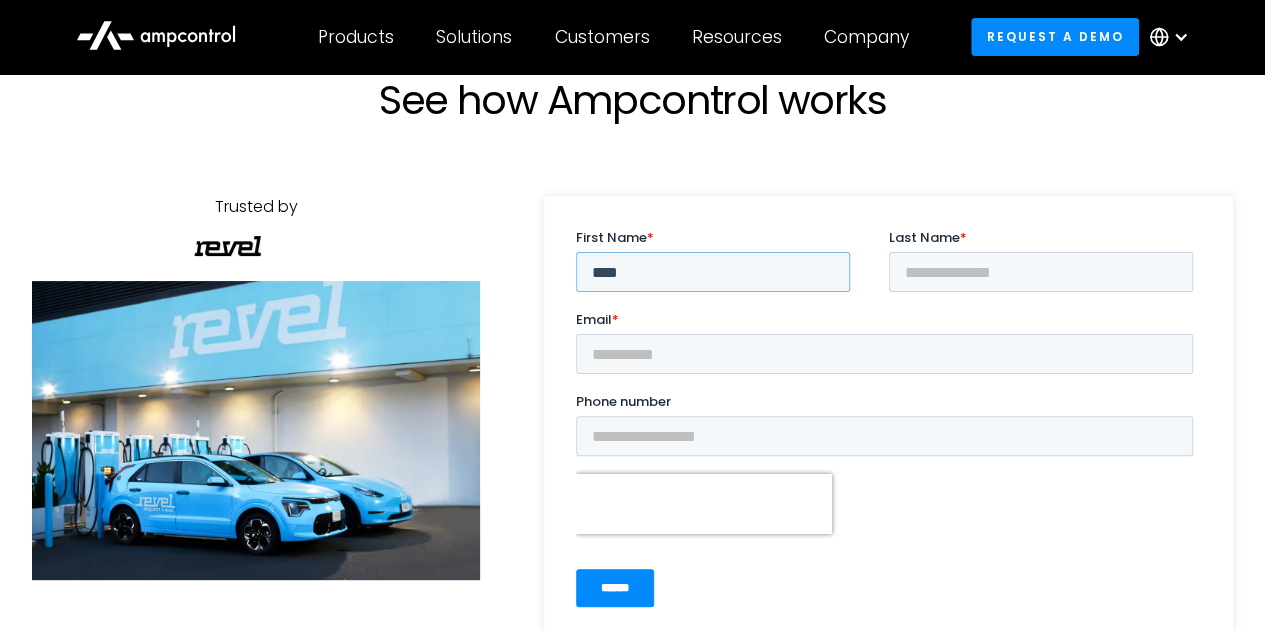 type on "****" 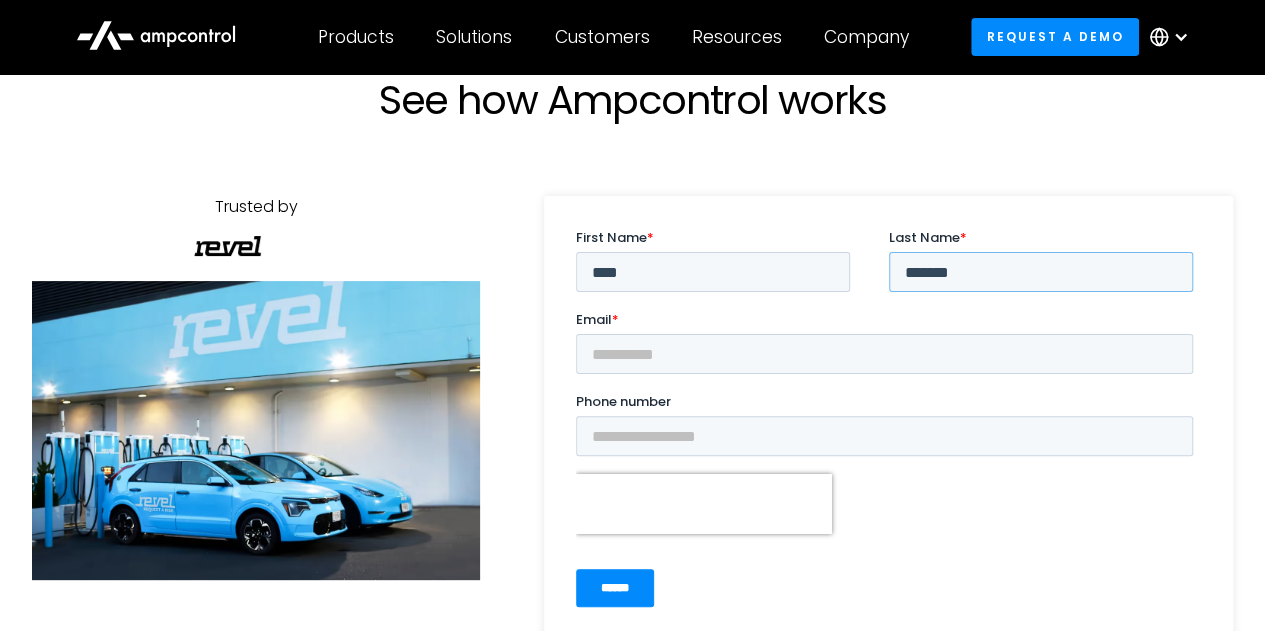 type on "*******" 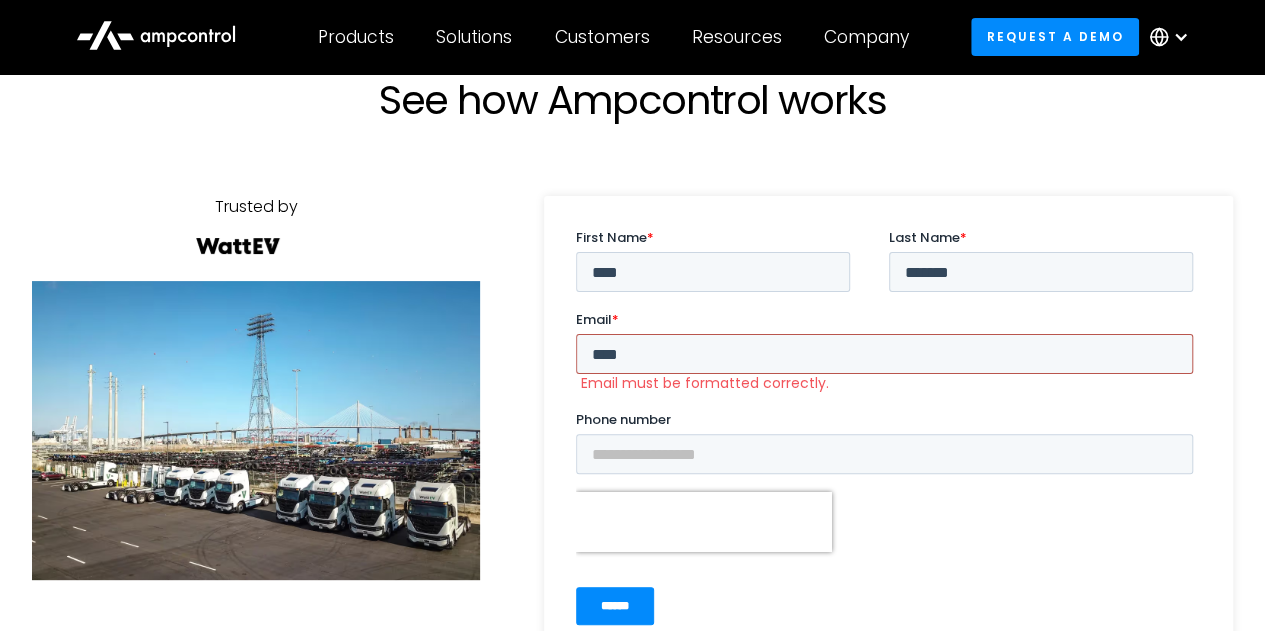 type on "**********" 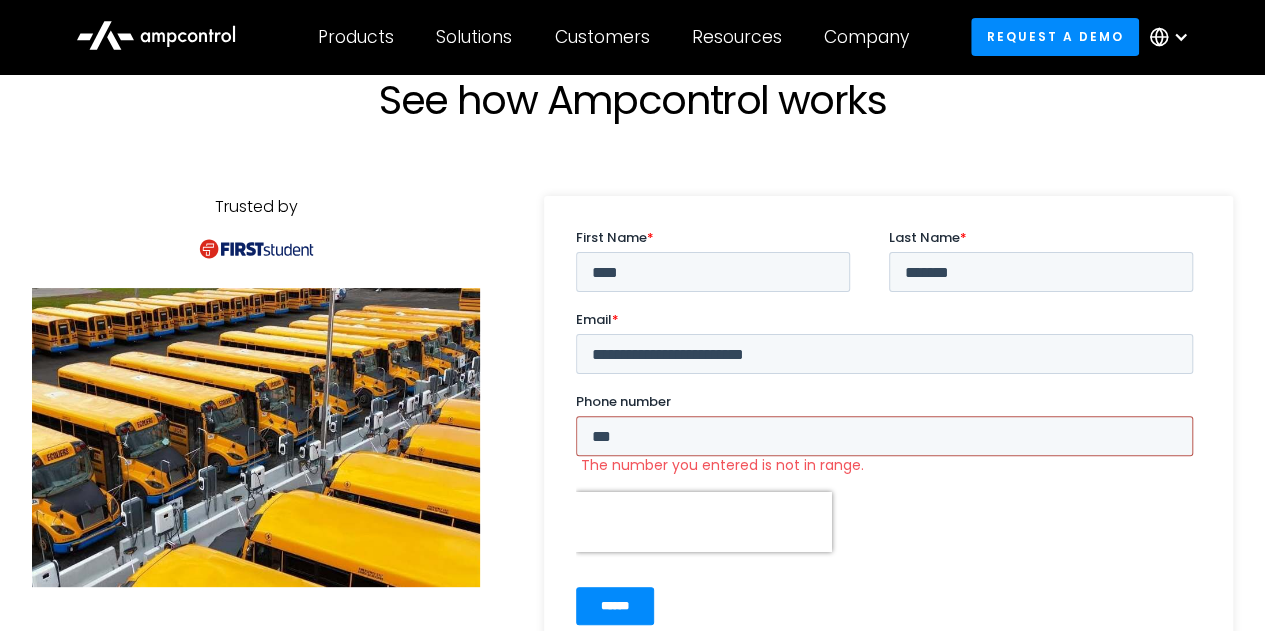 type on "**********" 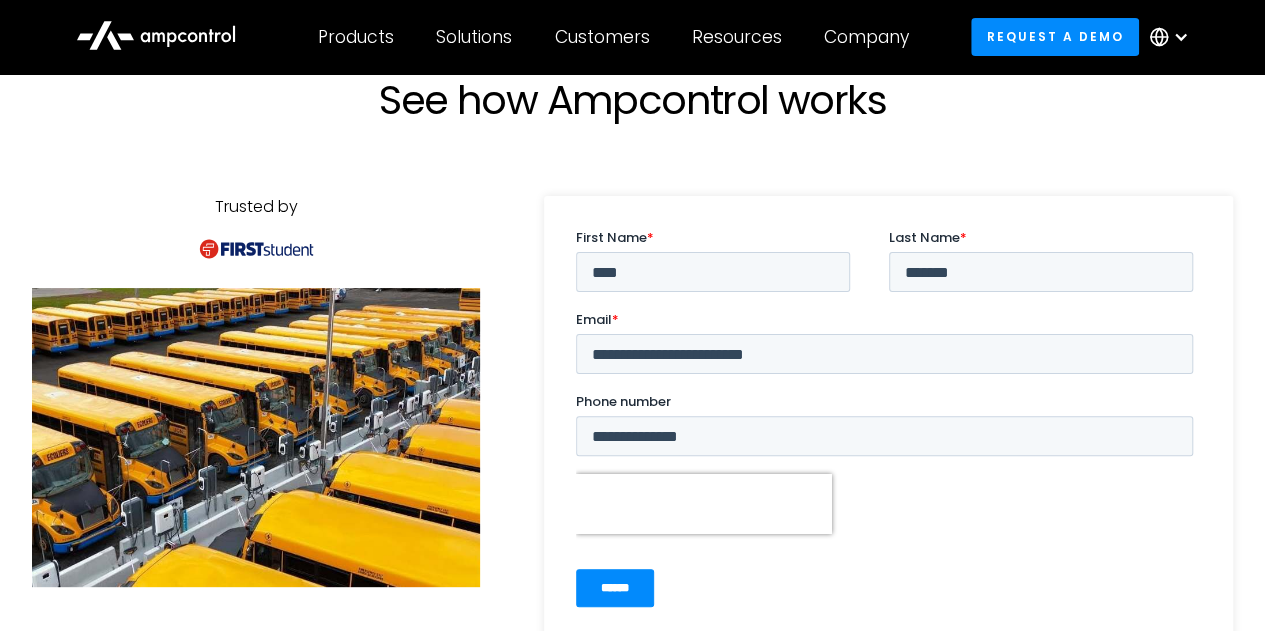 click on "******" at bounding box center [615, 588] 